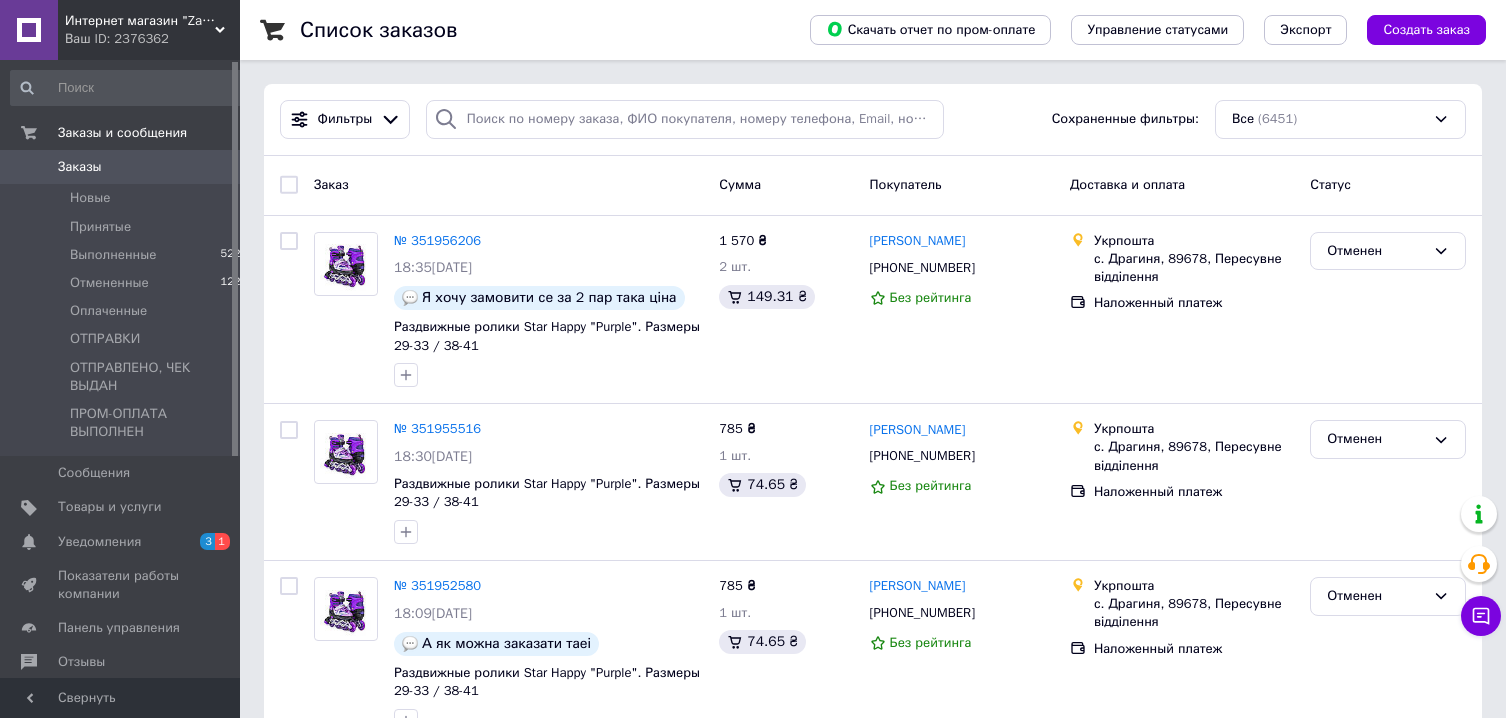 click on "Заказы" at bounding box center (121, 167) 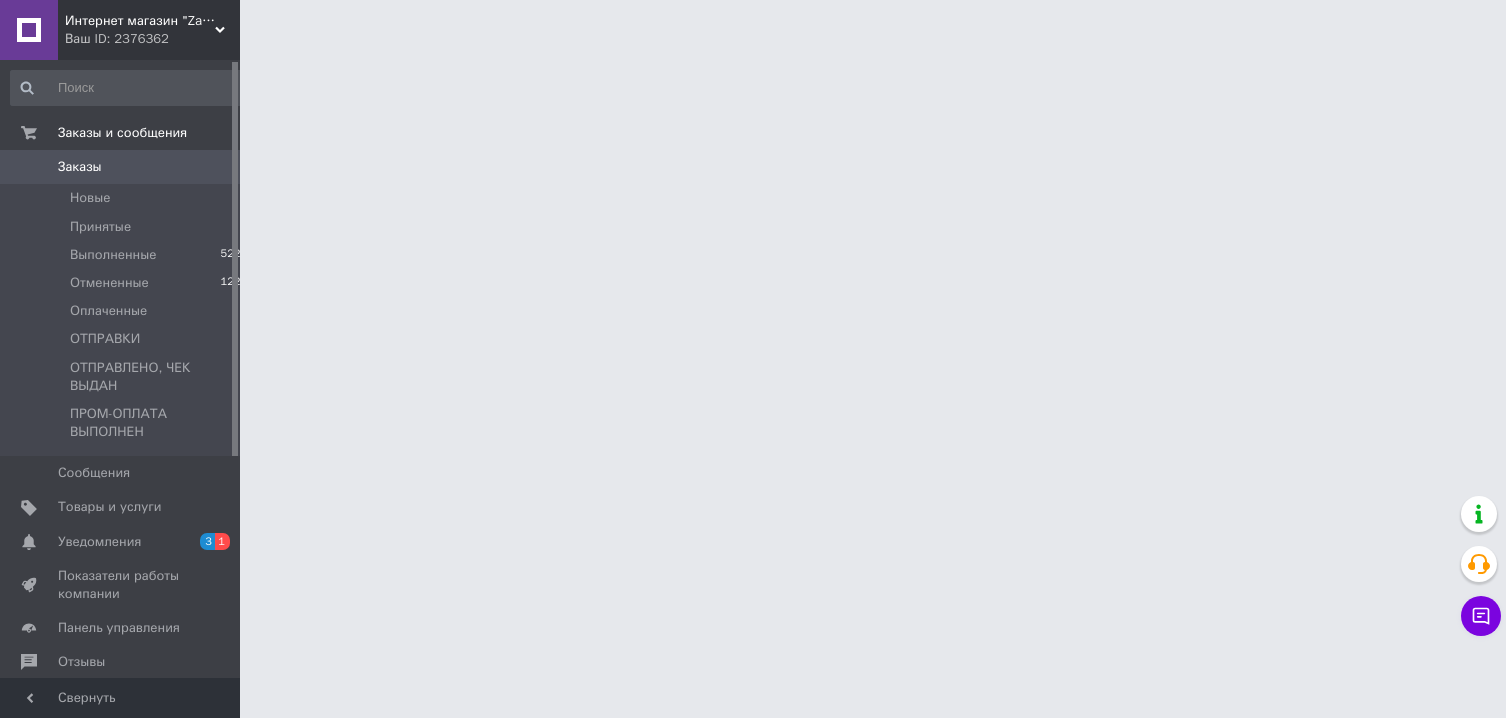 scroll, scrollTop: 0, scrollLeft: 0, axis: both 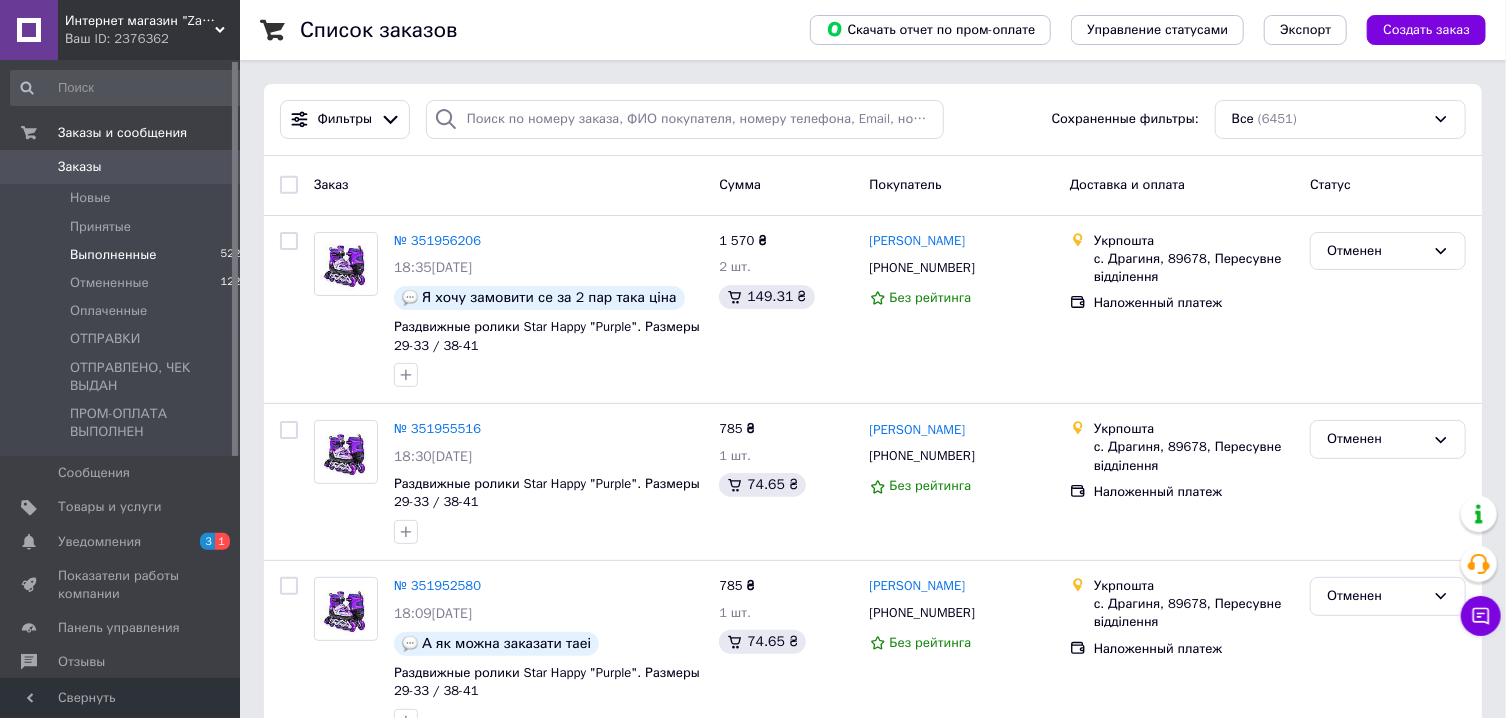 click on "Выполненные 5222" at bounding box center (129, 255) 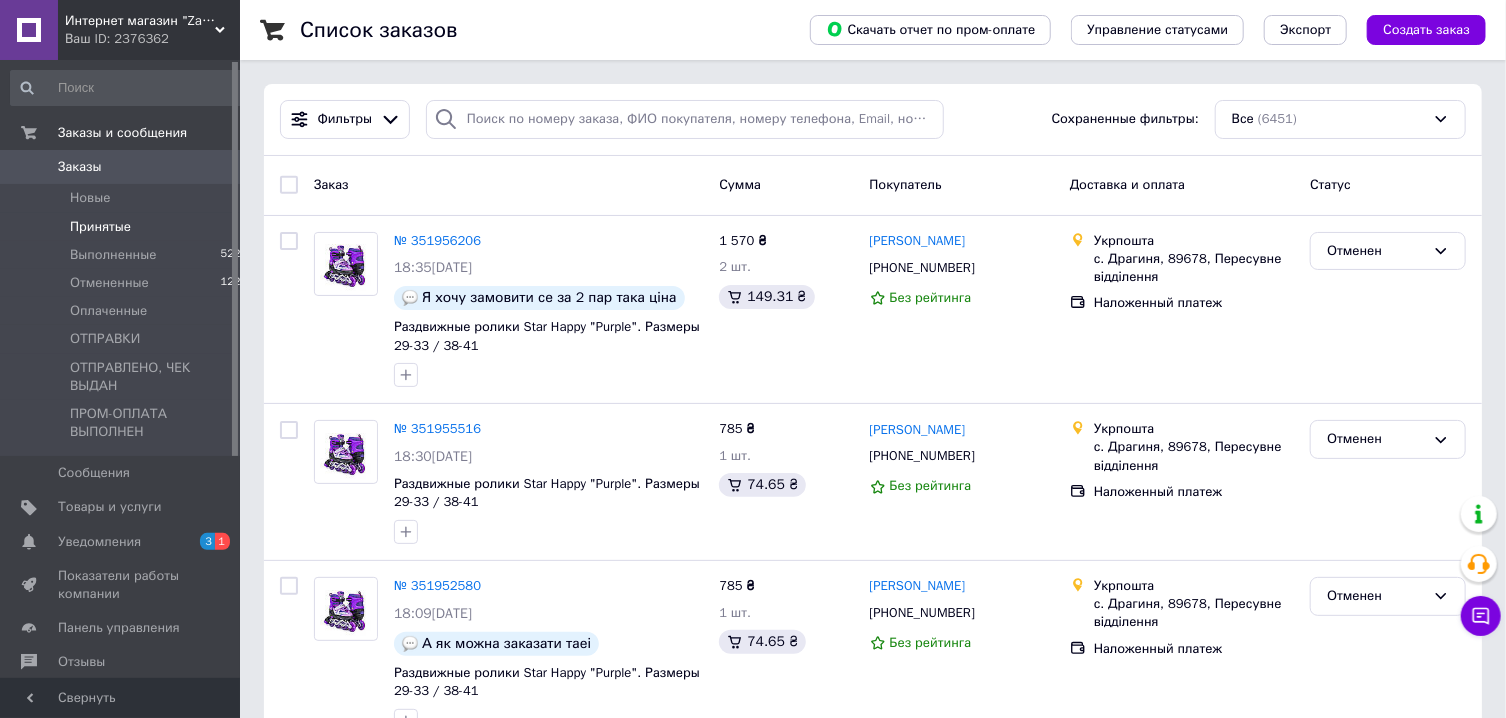 click on "Принятые 2" at bounding box center (129, 227) 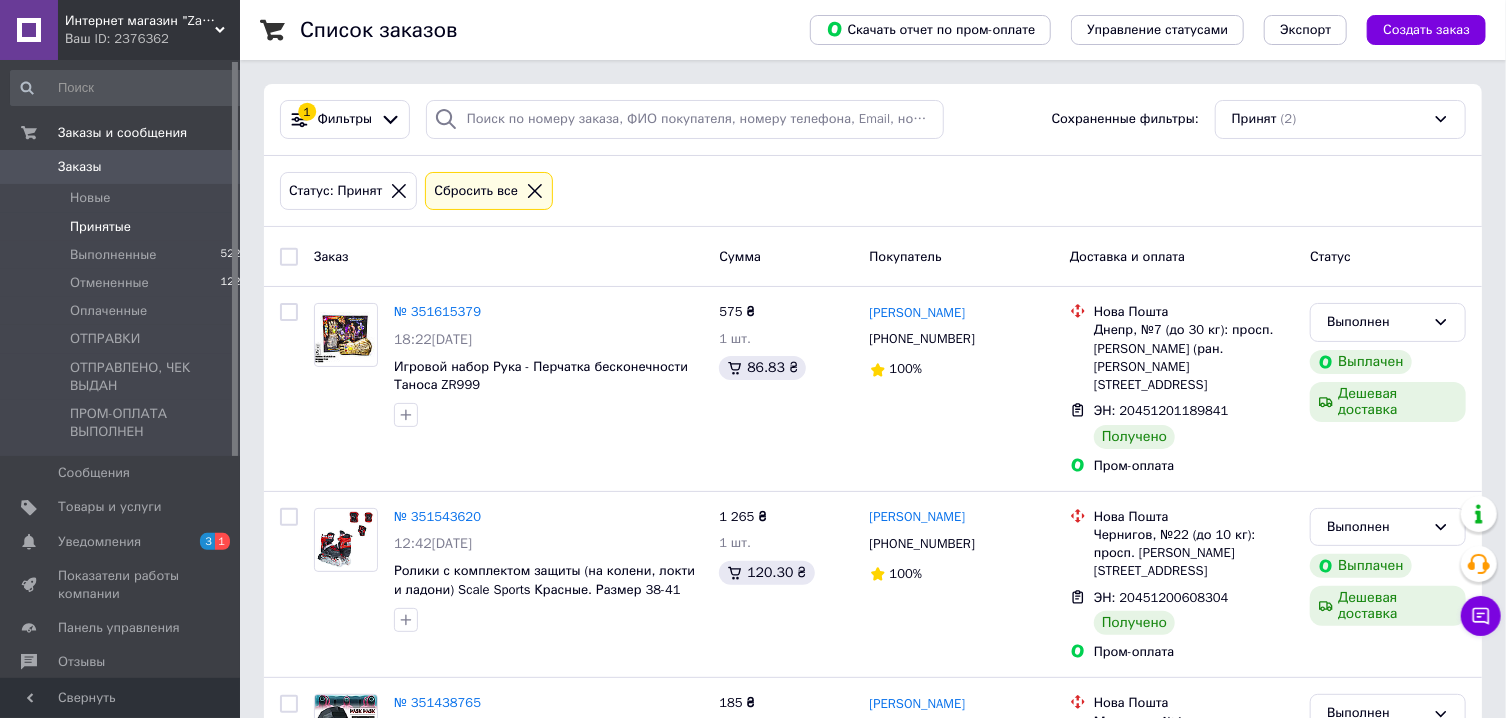 click on "Принятые" at bounding box center [100, 227] 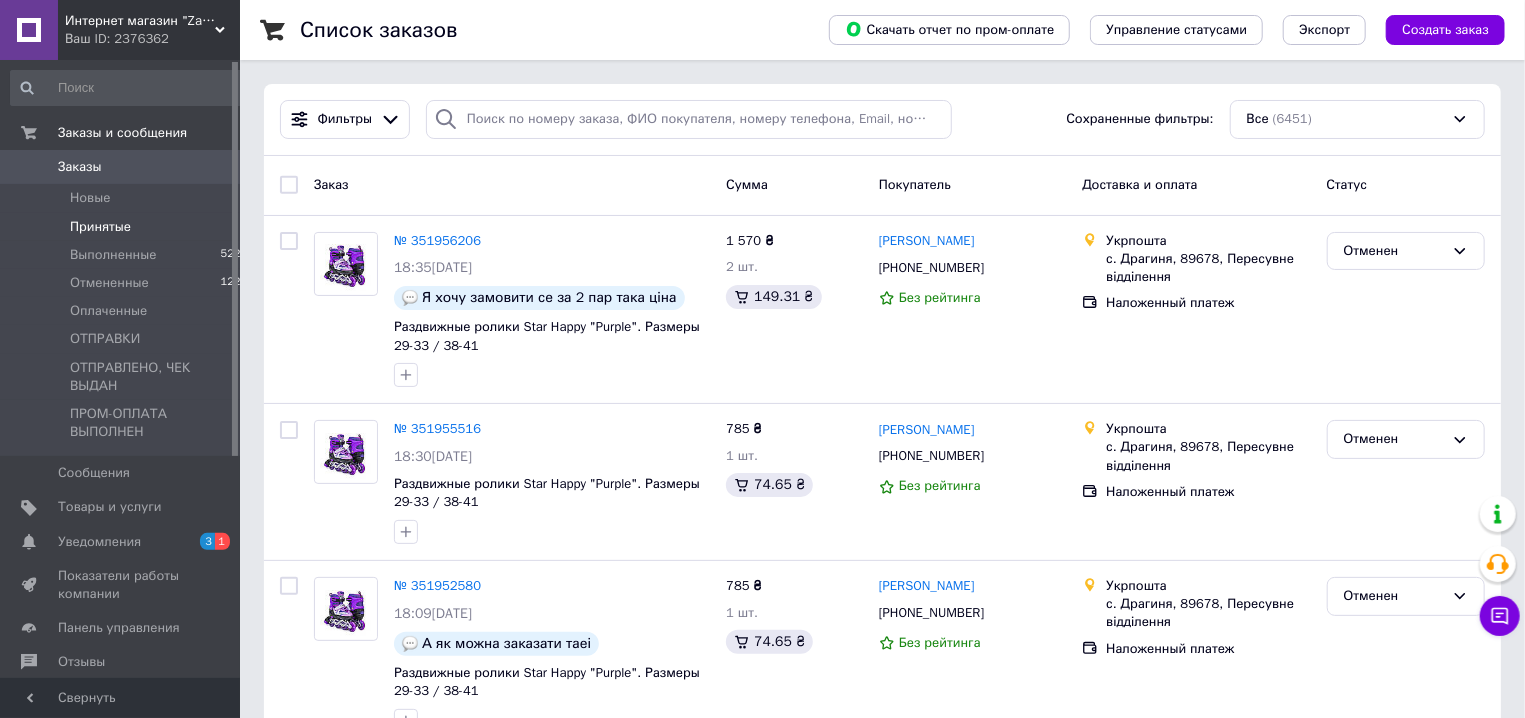 click on "Принятые 2" at bounding box center (129, 227) 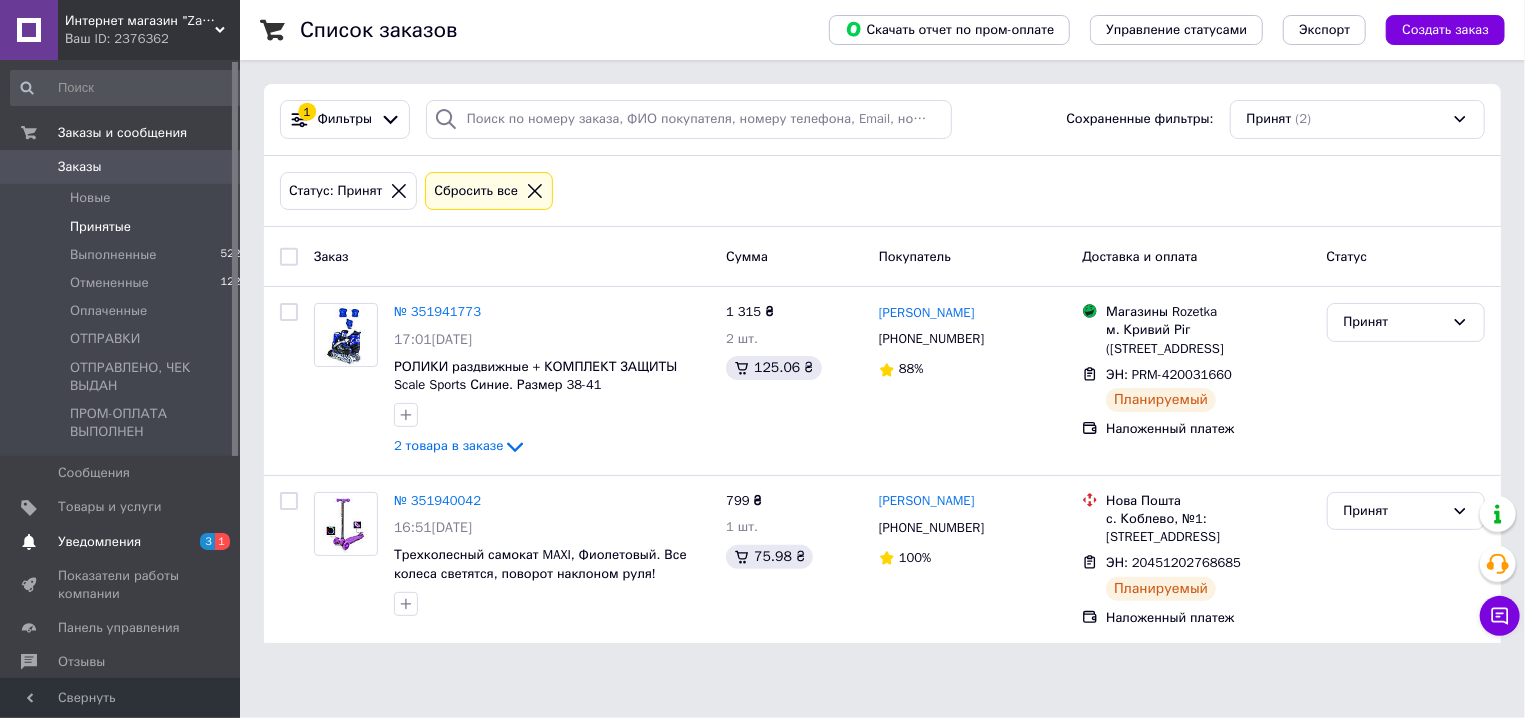 click on "Уведомления 3 1" at bounding box center (129, 542) 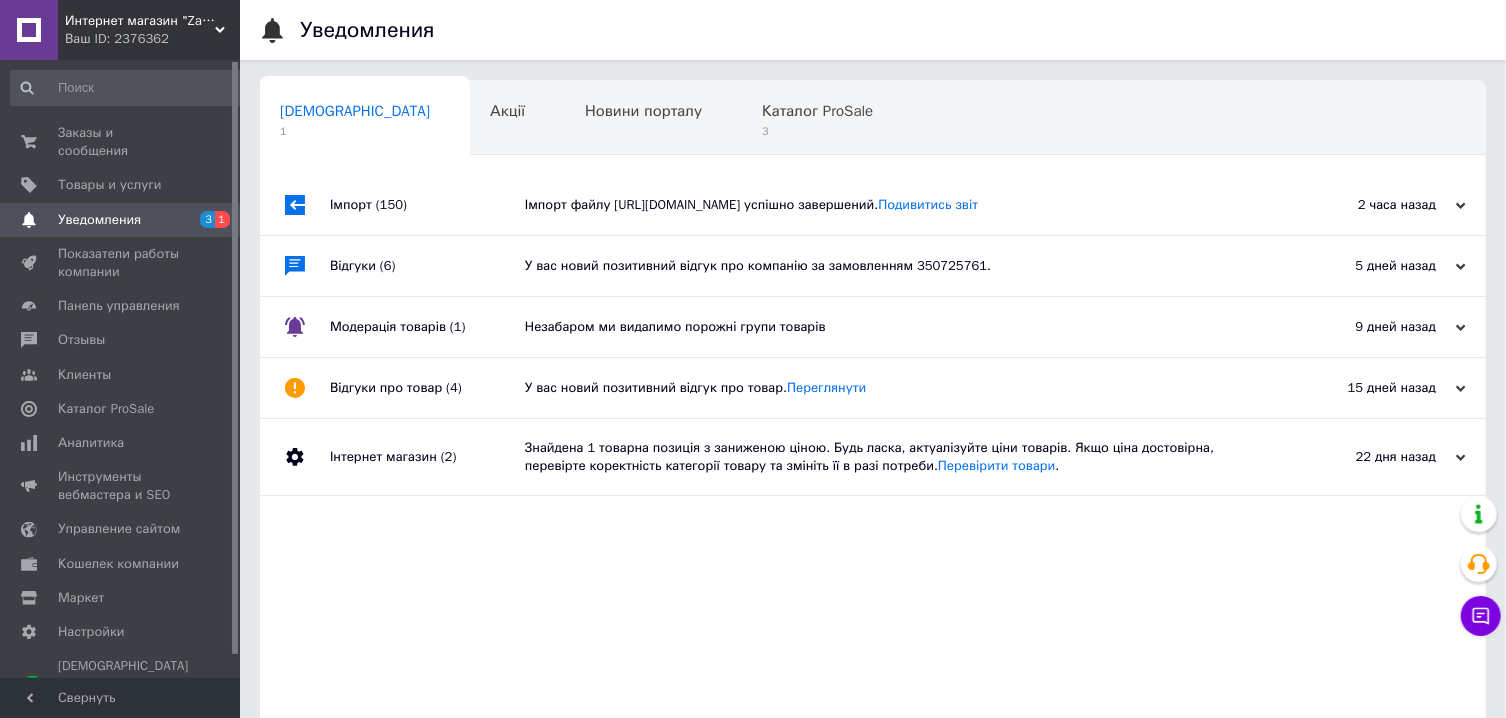 click on "Імпорт файлу [URL][DOMAIN_NAME] успішно завершений.  Подивитись звіт" at bounding box center [895, 205] 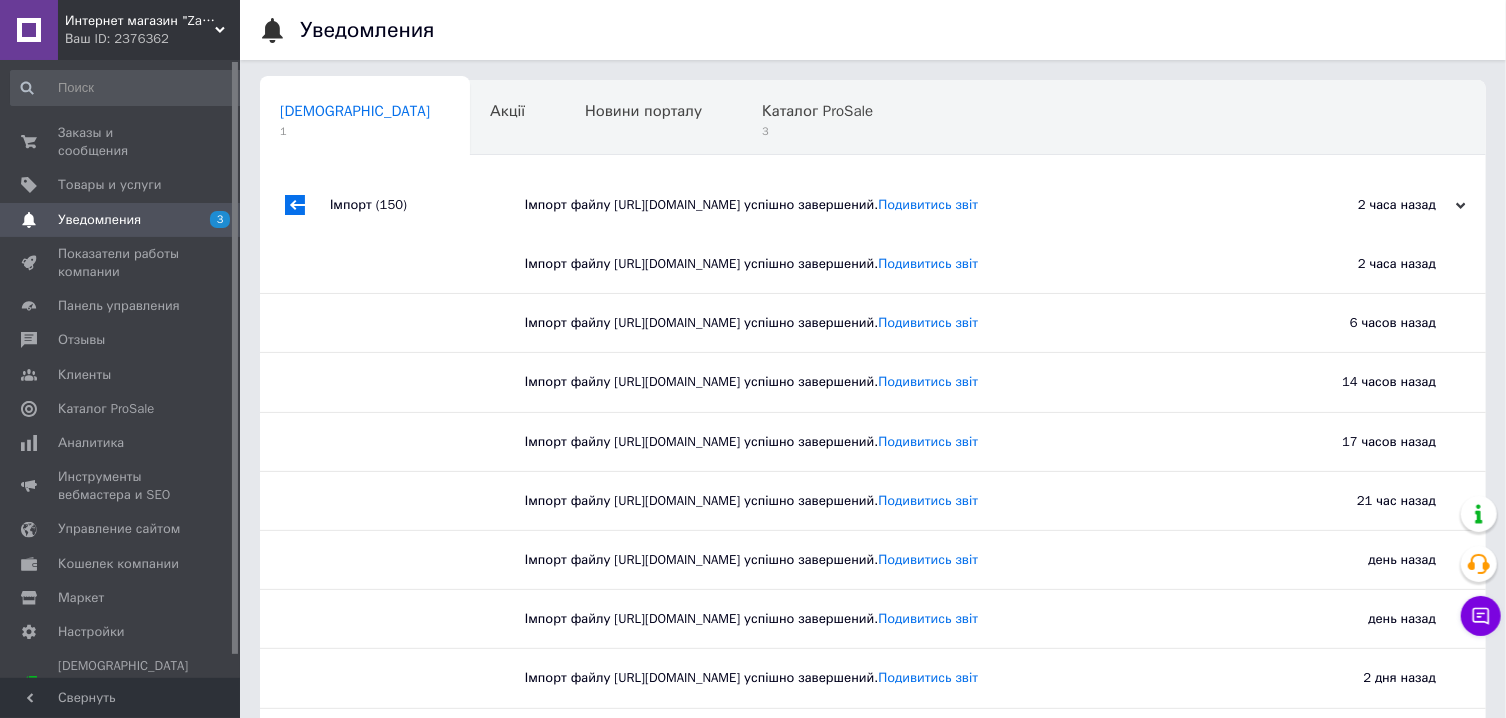 click on "Імпорт файлу [URL][DOMAIN_NAME] успішно завершений.  Подивитись звіт" at bounding box center [880, 264] 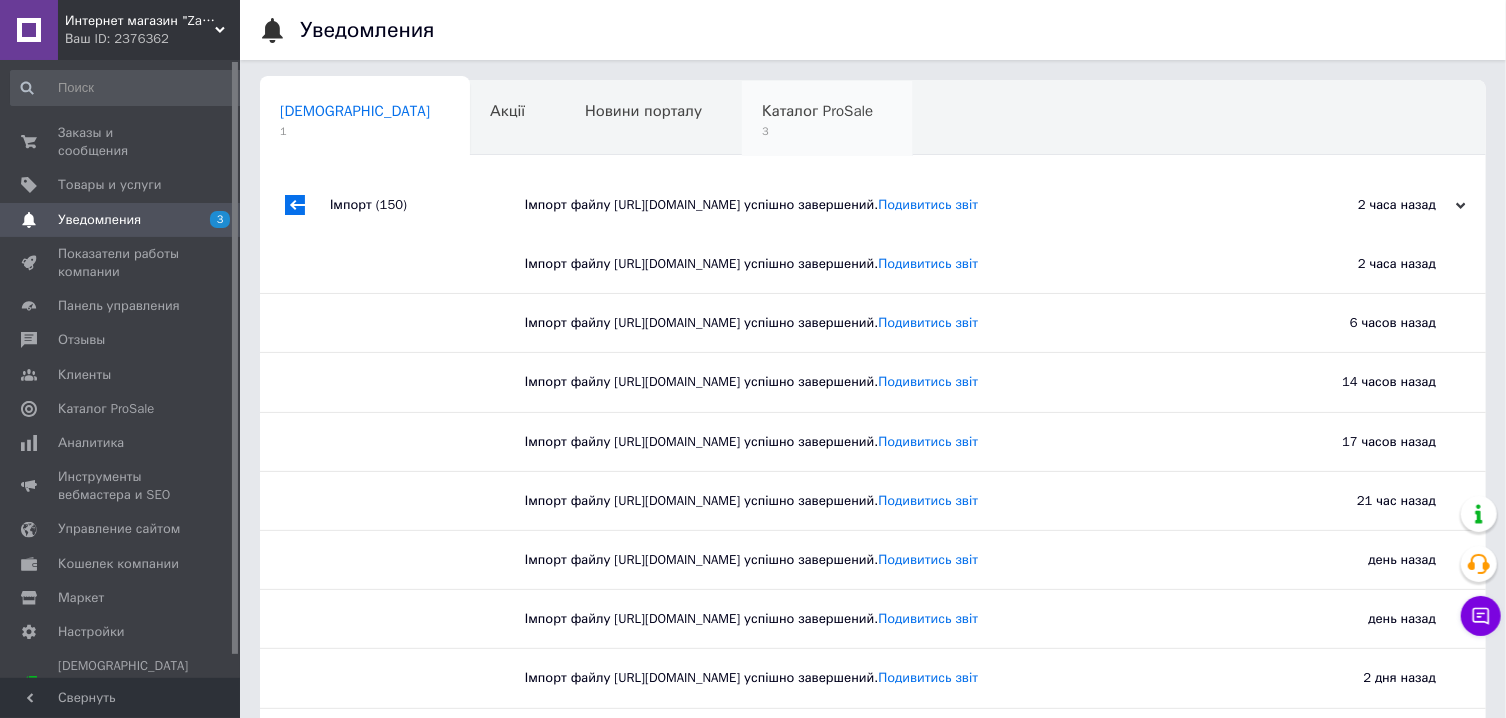 click on "Каталог ProSale 3" at bounding box center [827, 119] 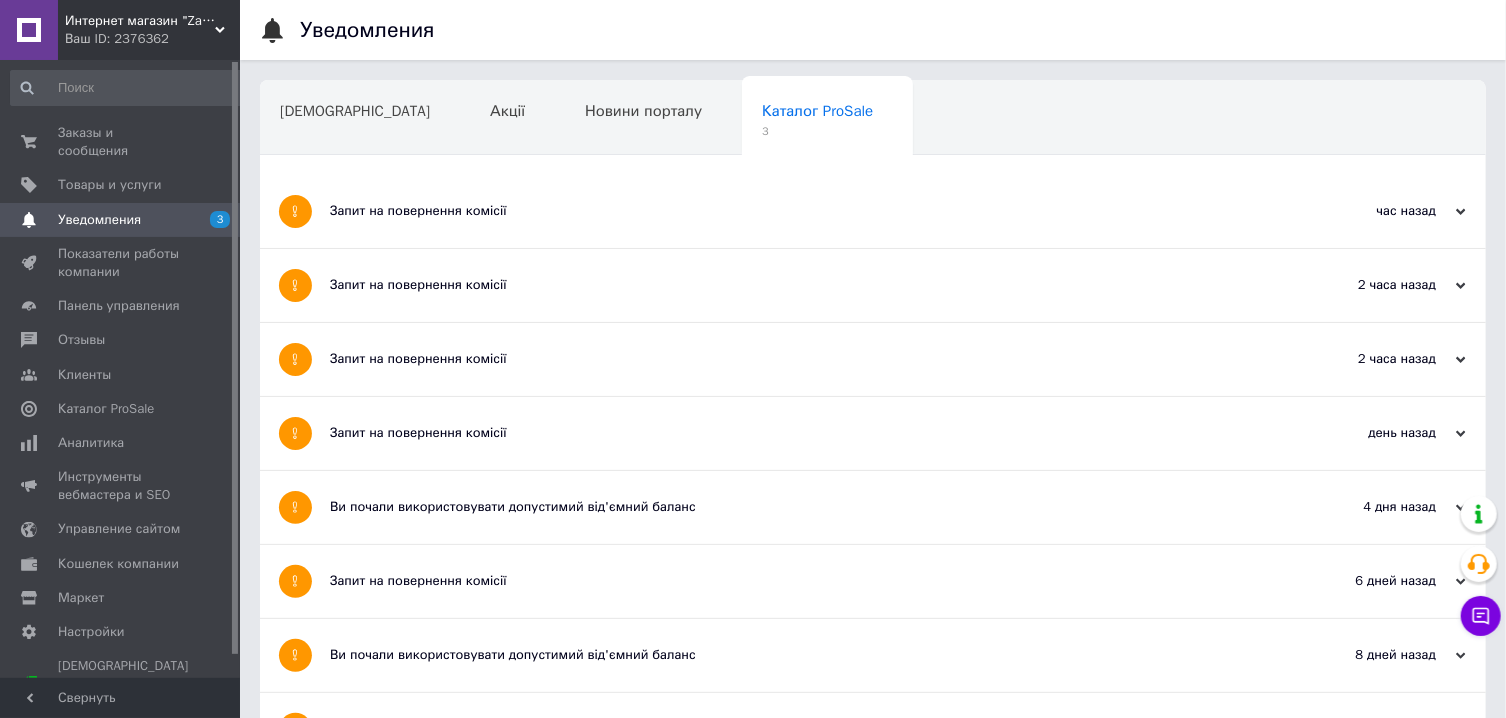 click on "Запит на повернення комісії" at bounding box center [798, 359] 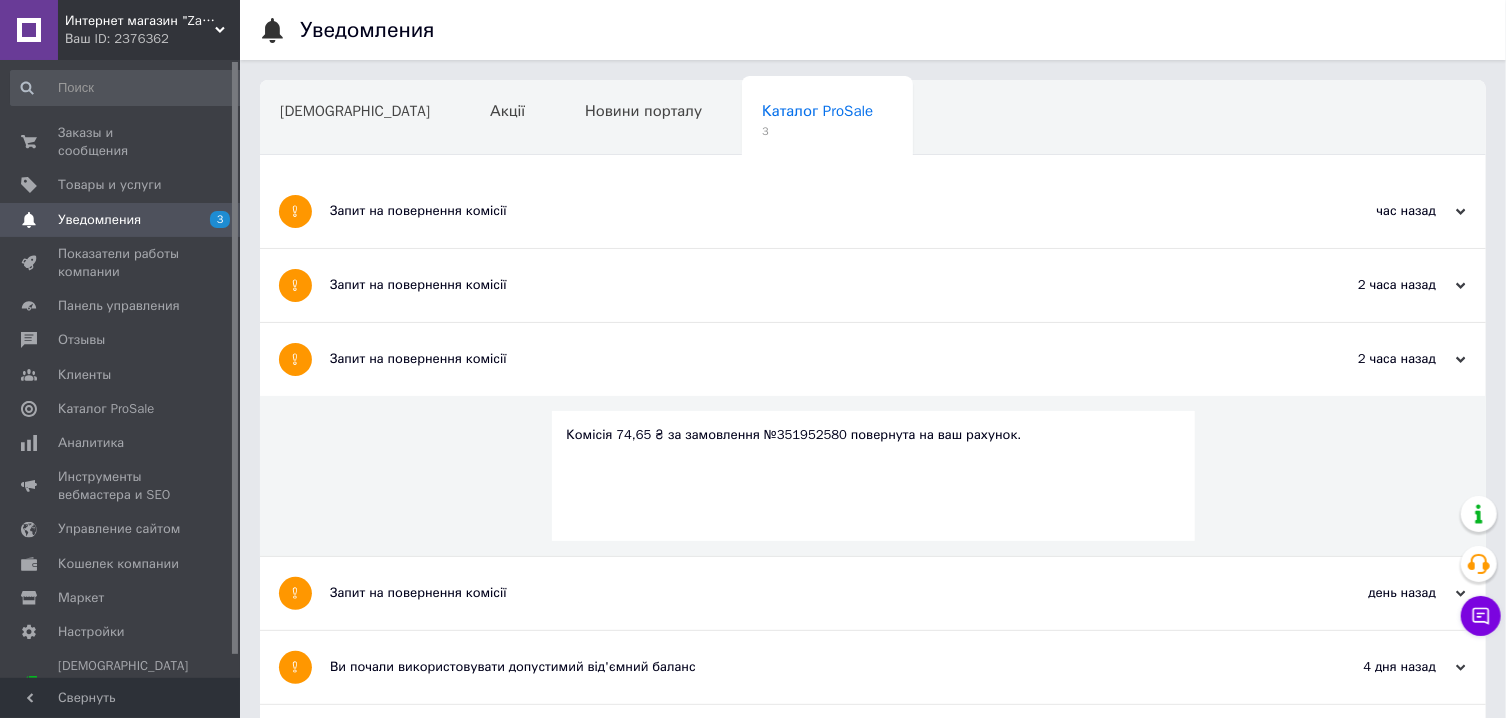 click on "Запит на повернення комісії" at bounding box center [798, 285] 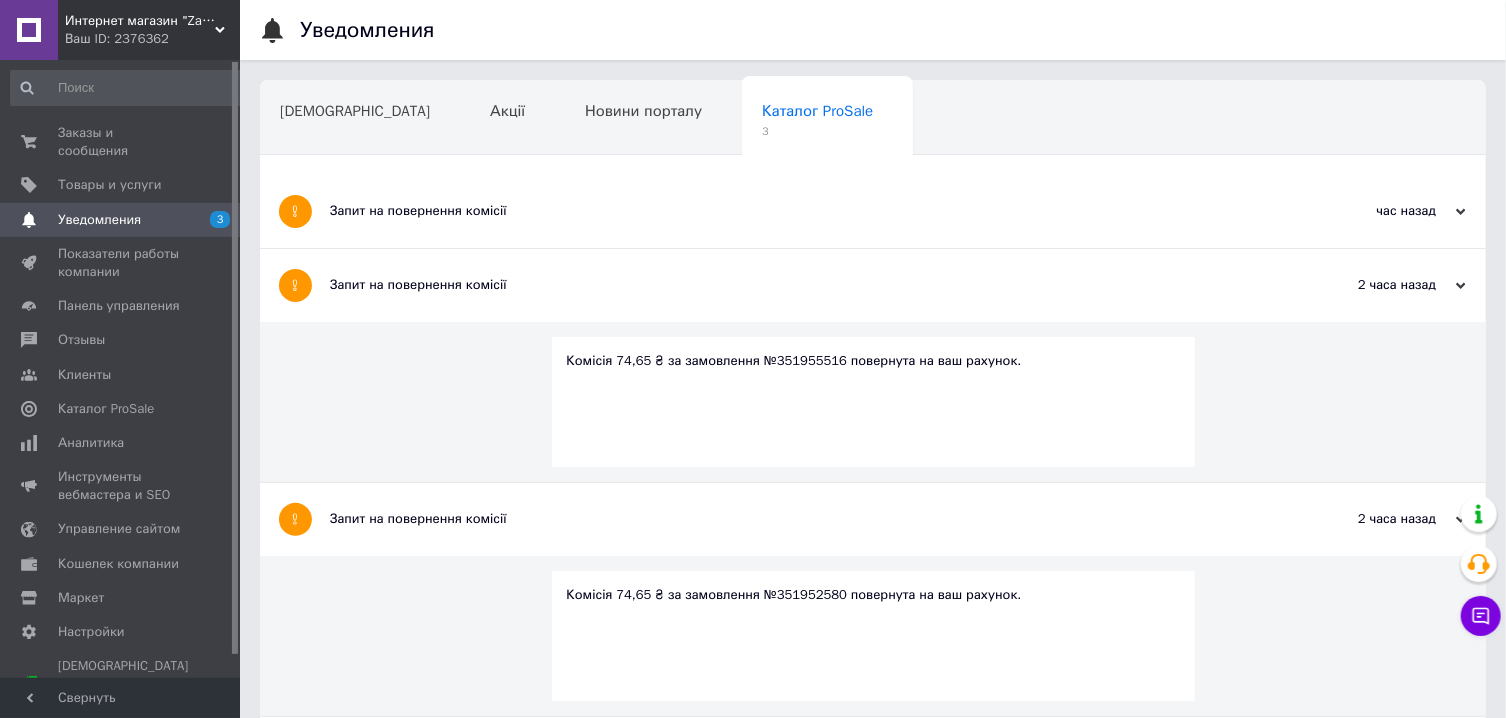 click on "Запит на повернення комісії" at bounding box center [798, 211] 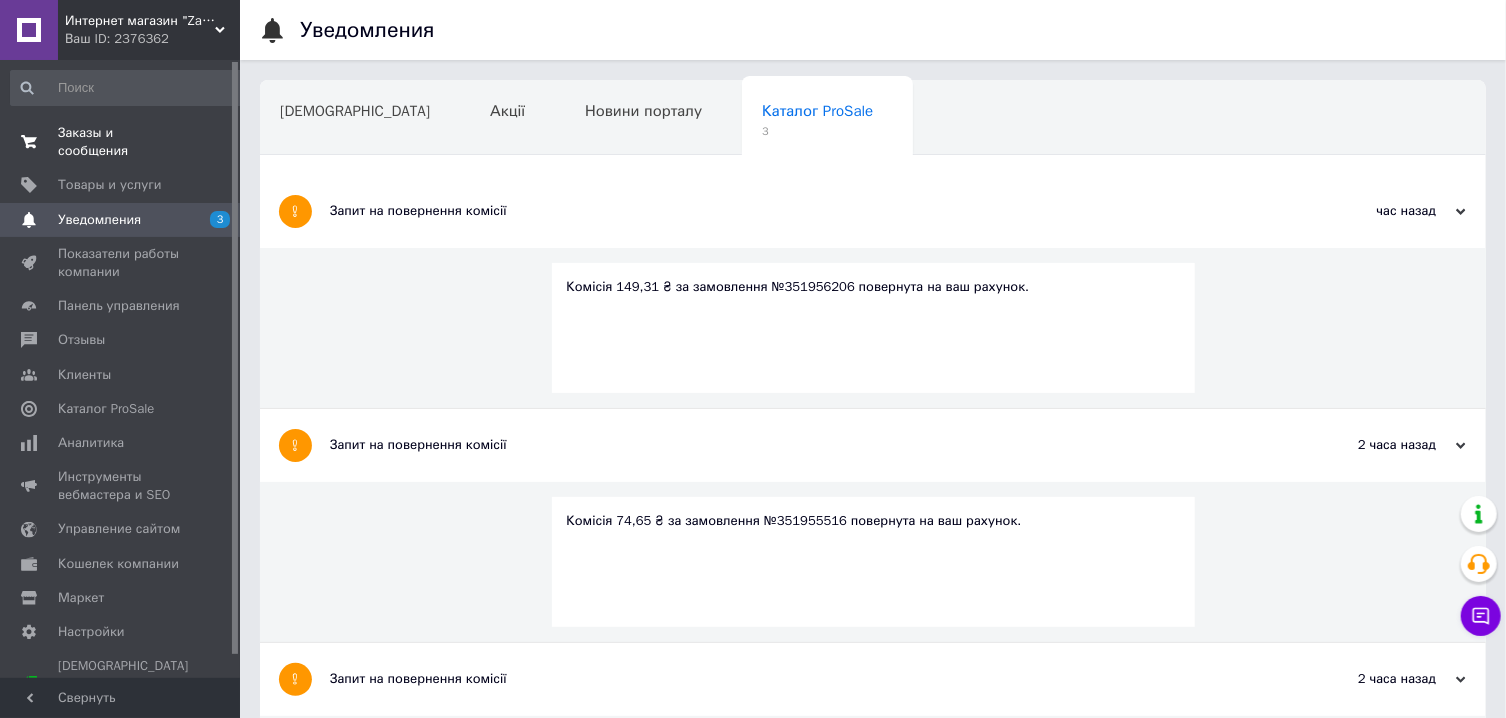 click on "Заказы и сообщения" at bounding box center (121, 142) 